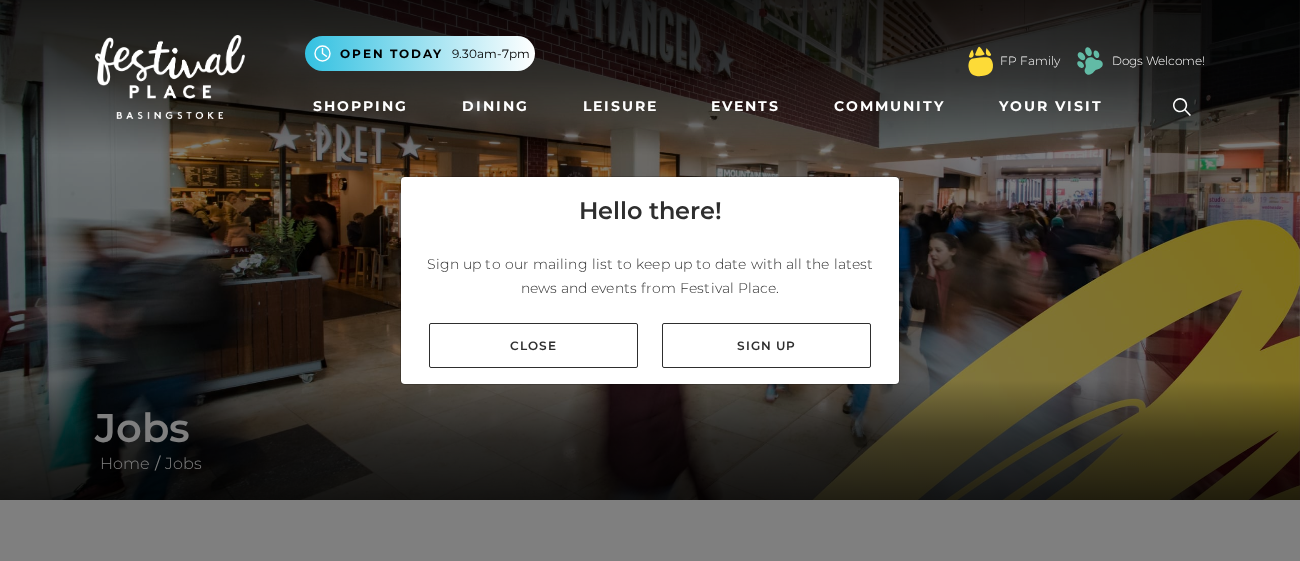 scroll, scrollTop: 0, scrollLeft: 0, axis: both 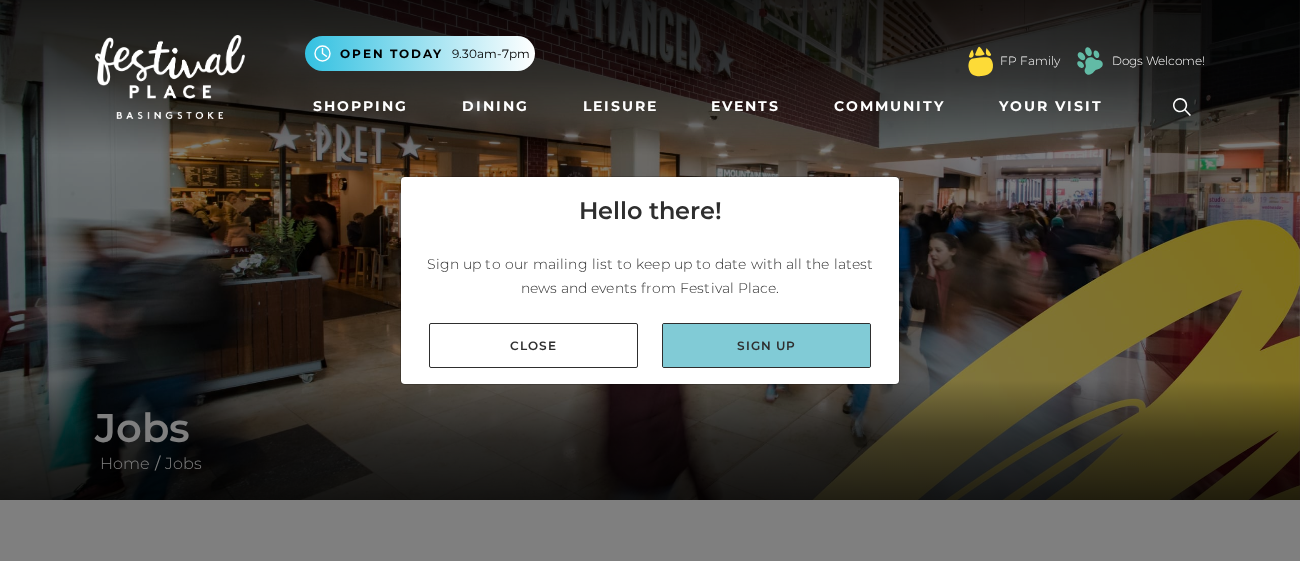 click on "Sign up" at bounding box center (766, 345) 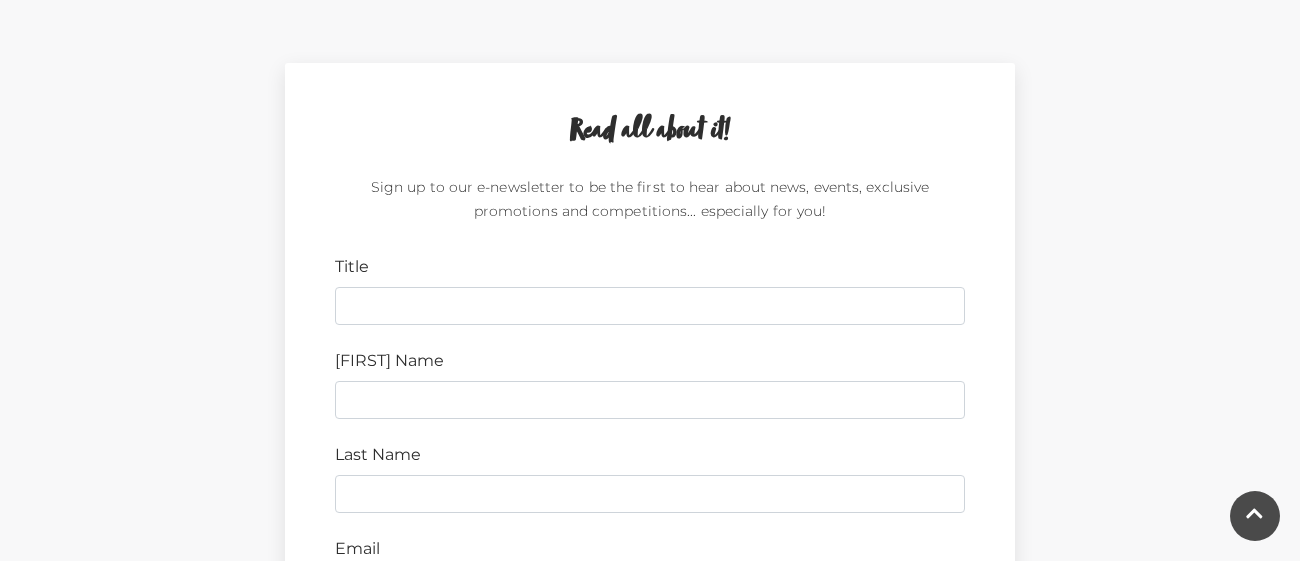 scroll, scrollTop: 558, scrollLeft: 0, axis: vertical 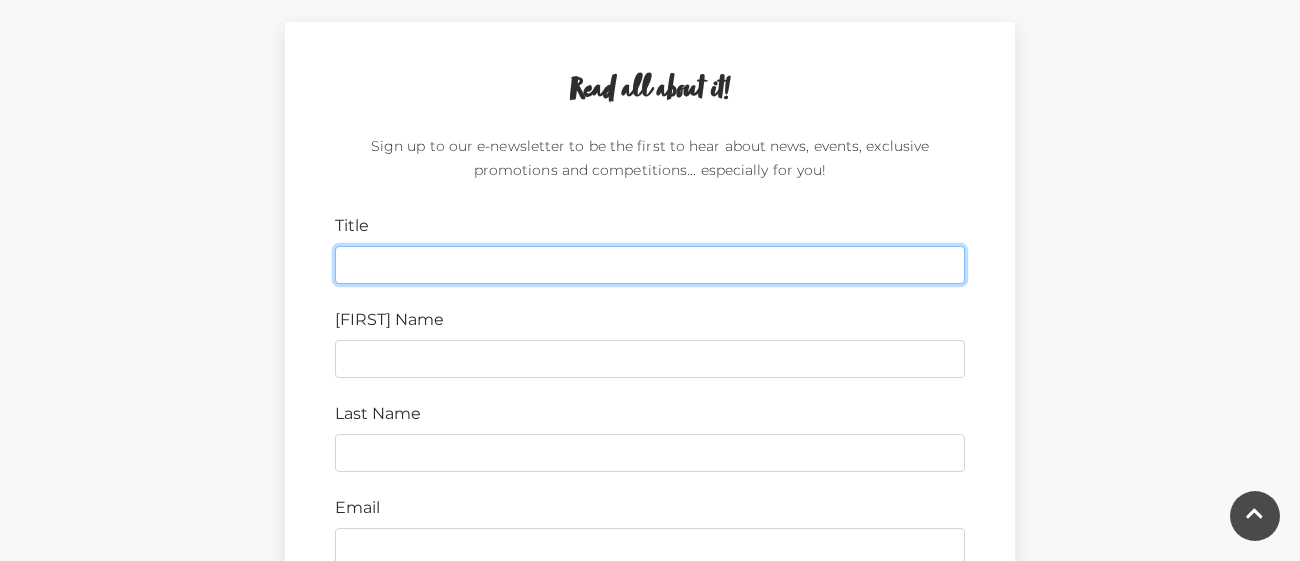 click on "Title" at bounding box center [650, 265] 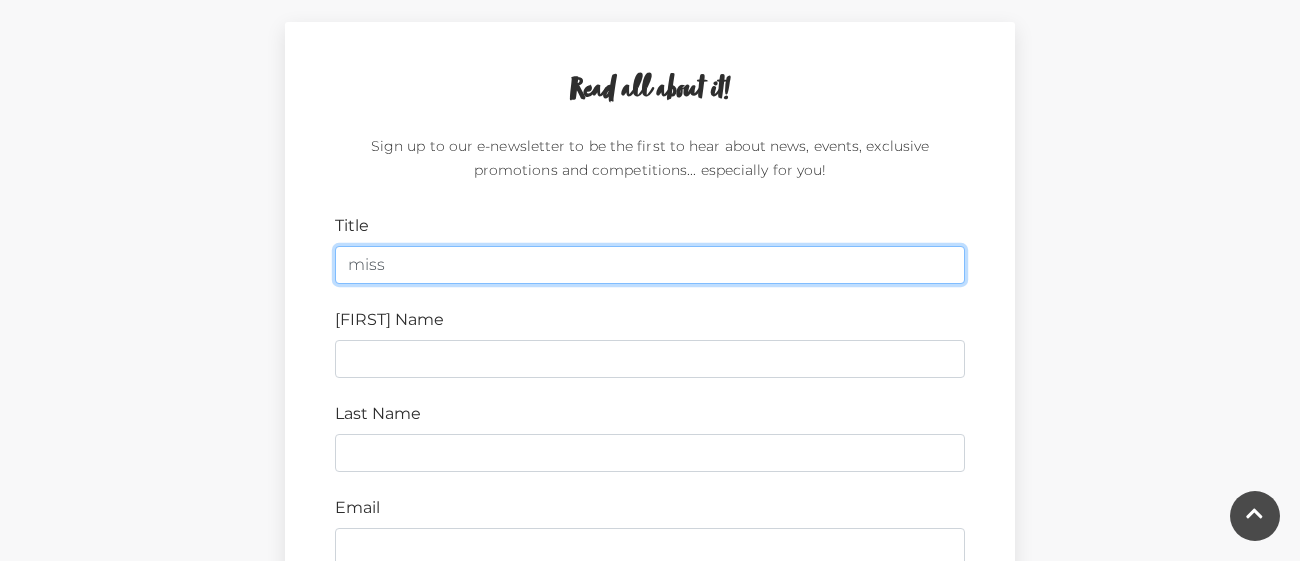 type on "miss" 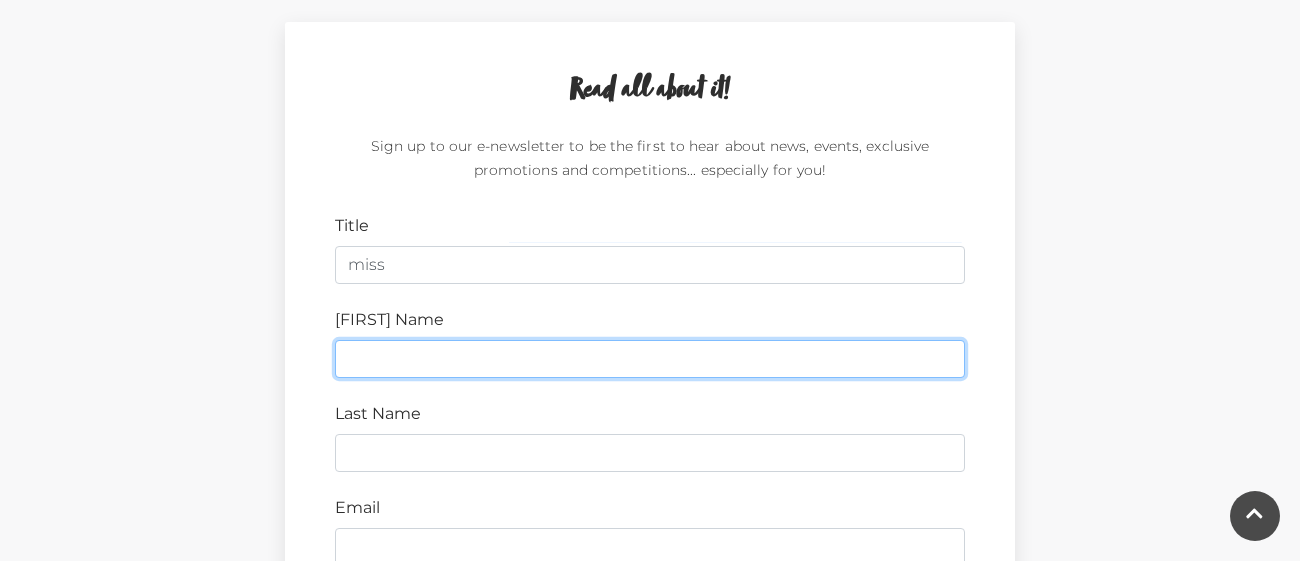 click on "[FIRST] Name" at bounding box center [650, 359] 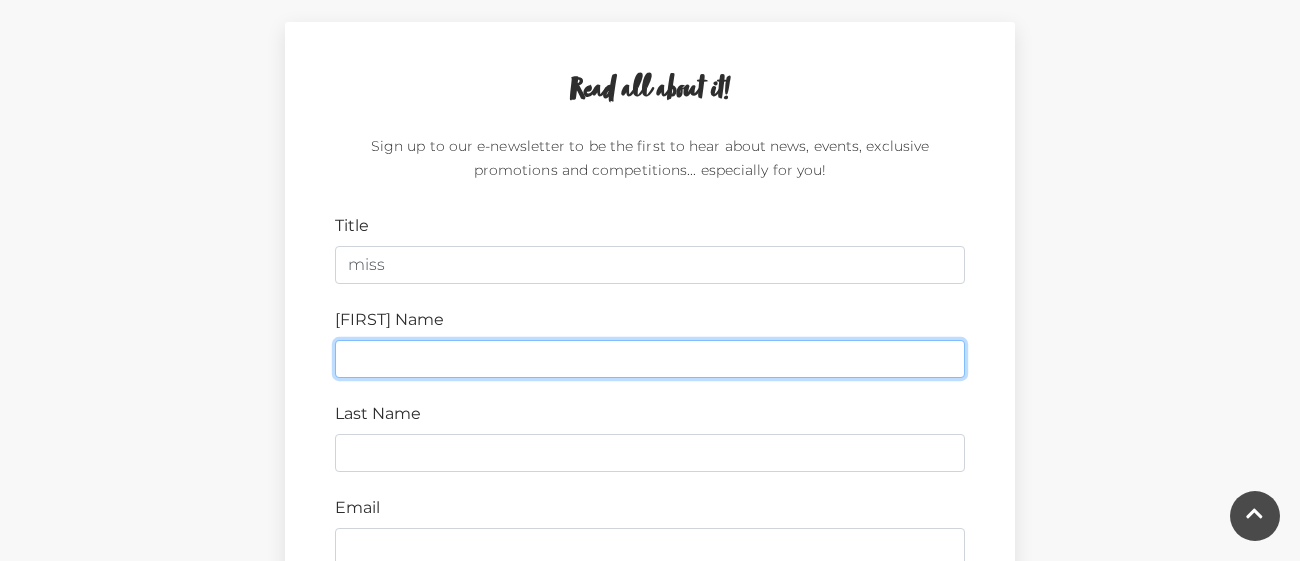type on "[FIRST]" 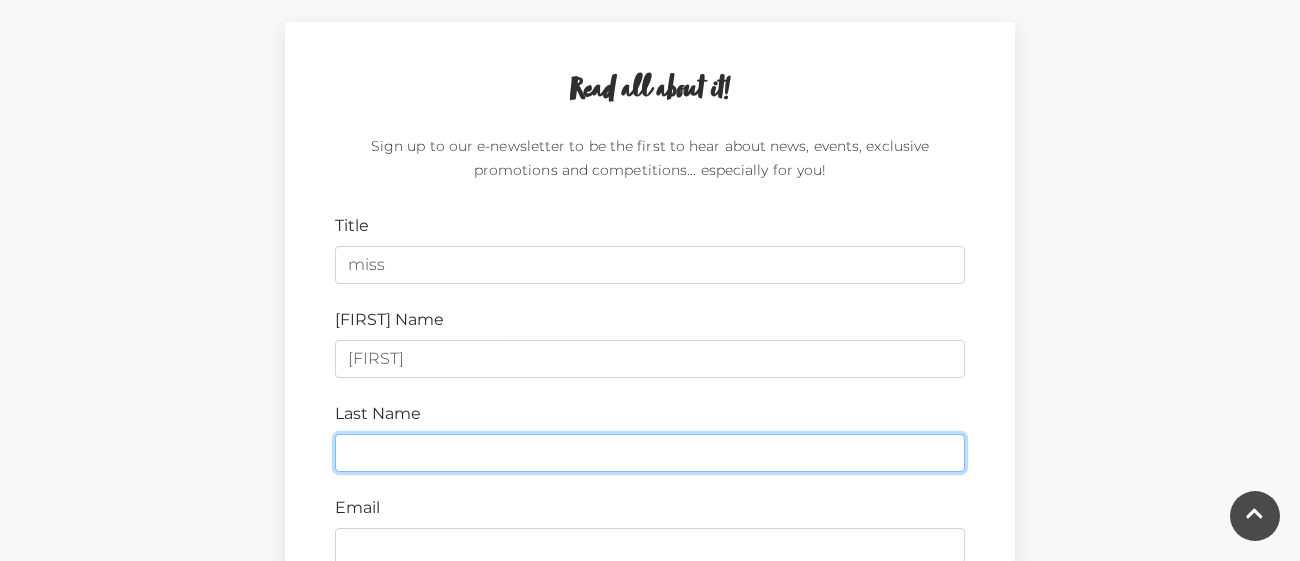type on "[LAST]" 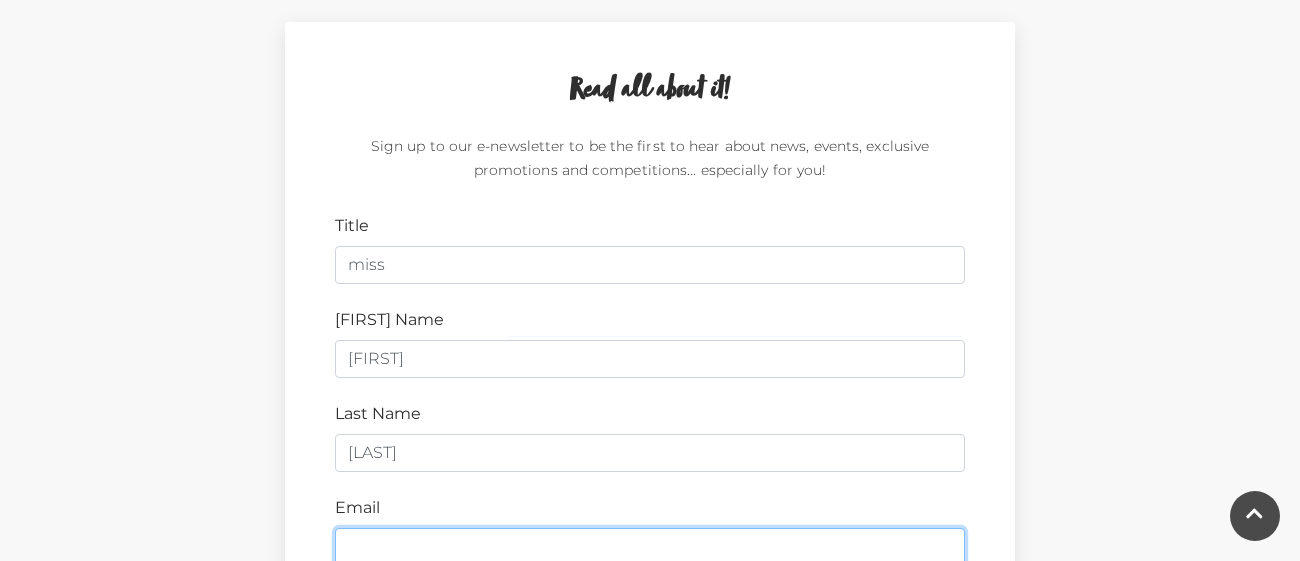 type on "[EMAIL]" 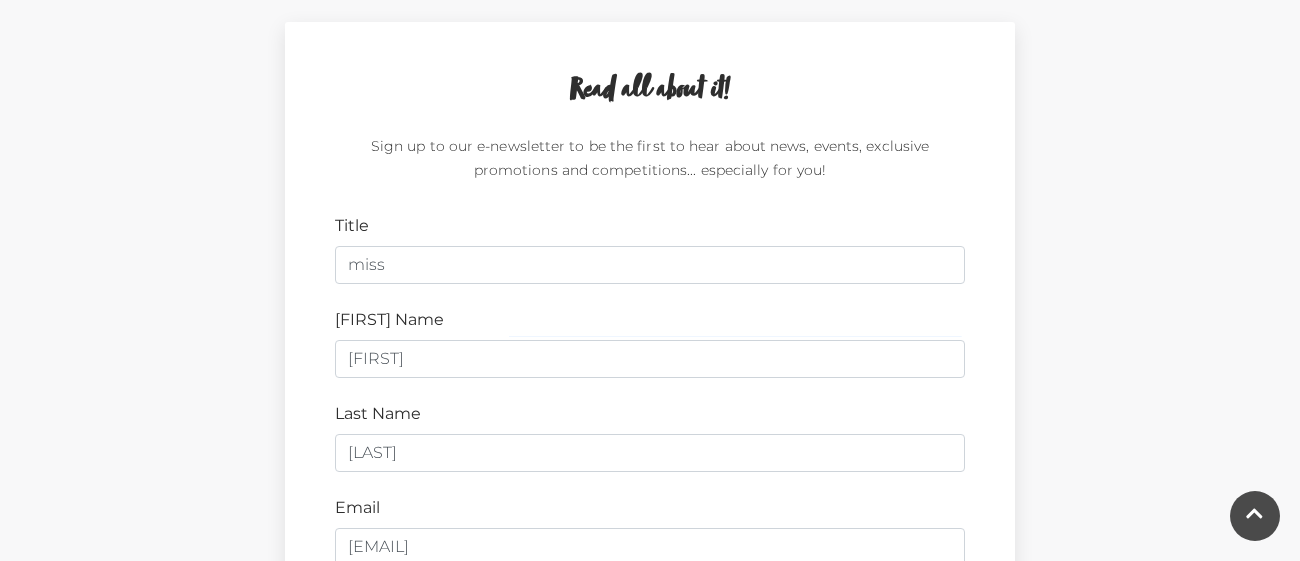 type on "[POSTAL_CODE]" 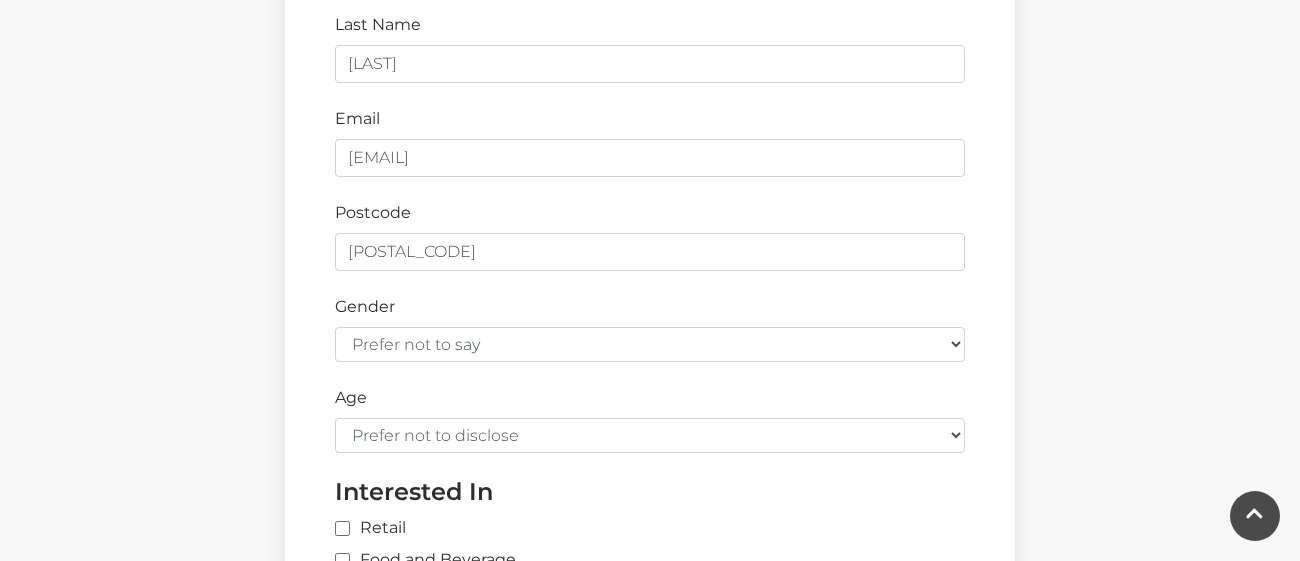 scroll, scrollTop: 960, scrollLeft: 0, axis: vertical 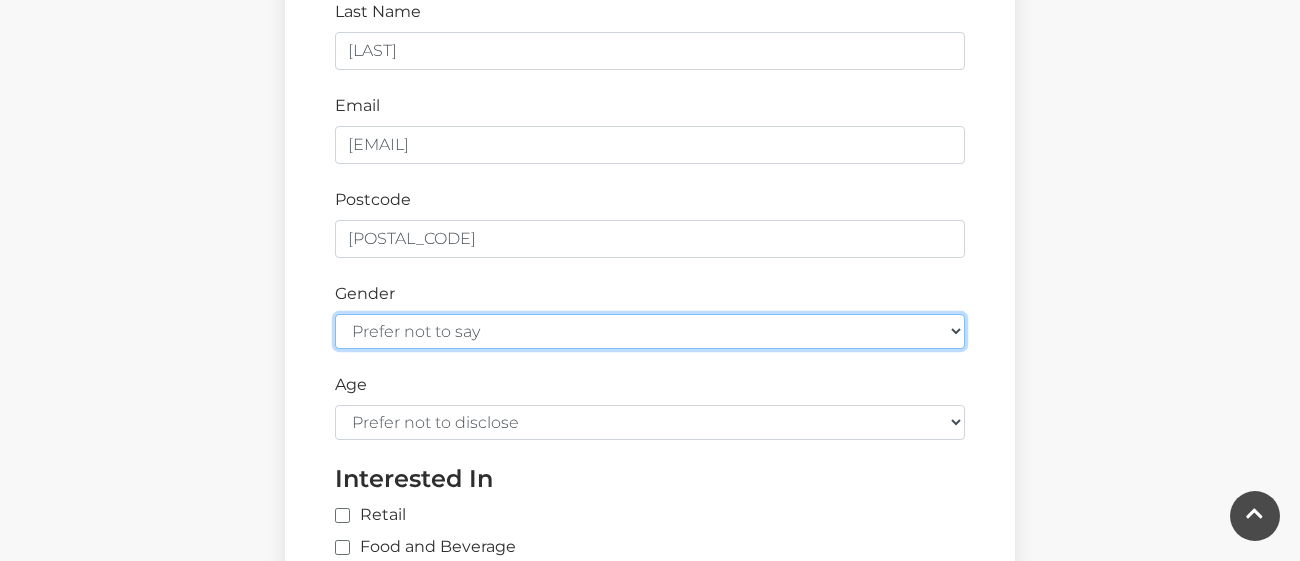 click on "Prefer not to say
Female
Male" at bounding box center (650, 331) 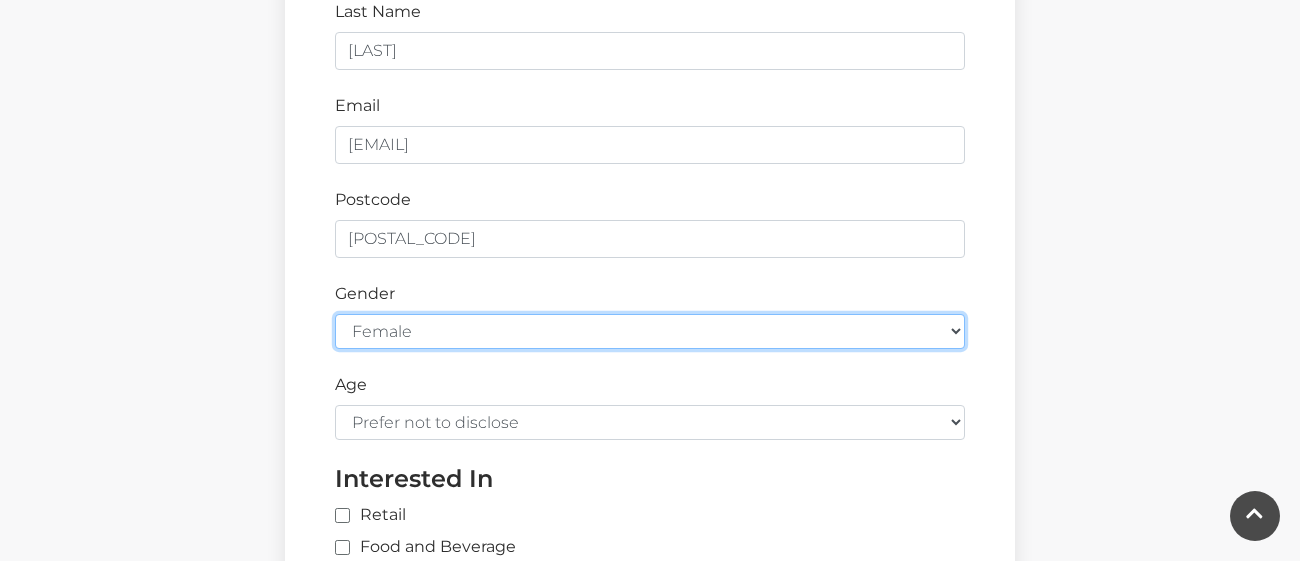 click on "Prefer not to say
Female
Male" at bounding box center [650, 331] 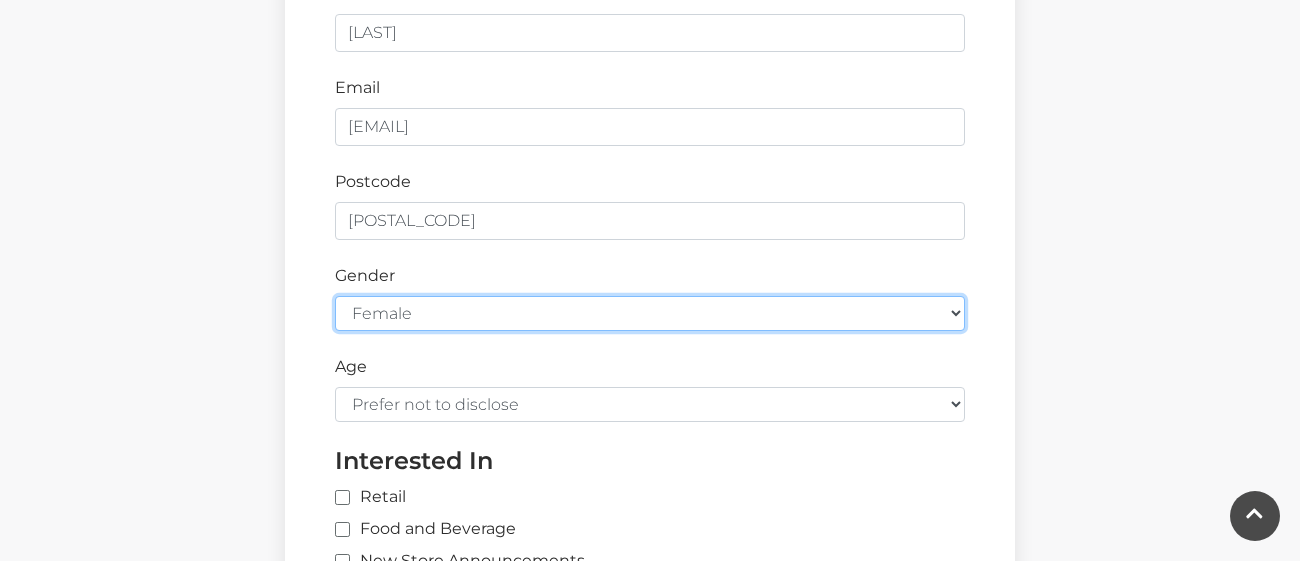 scroll, scrollTop: 1000, scrollLeft: 0, axis: vertical 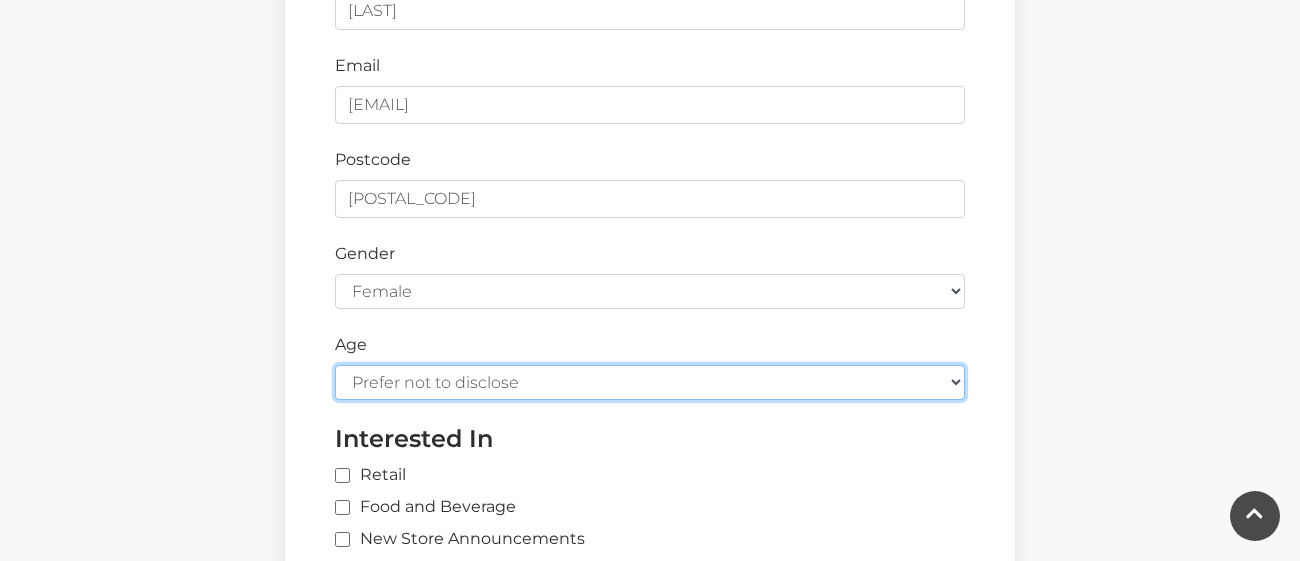 click on "Prefer not to disclose
Under 18
18-24
25-34
35-44
45-54
55-64
65+" at bounding box center (650, 382) 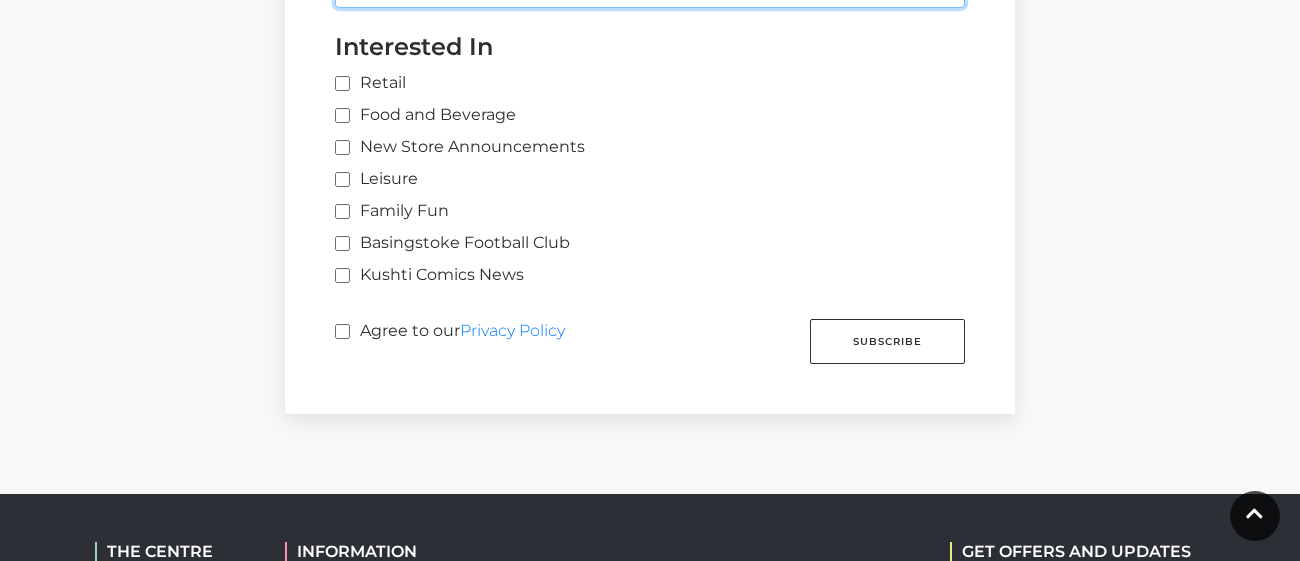 scroll, scrollTop: 1393, scrollLeft: 0, axis: vertical 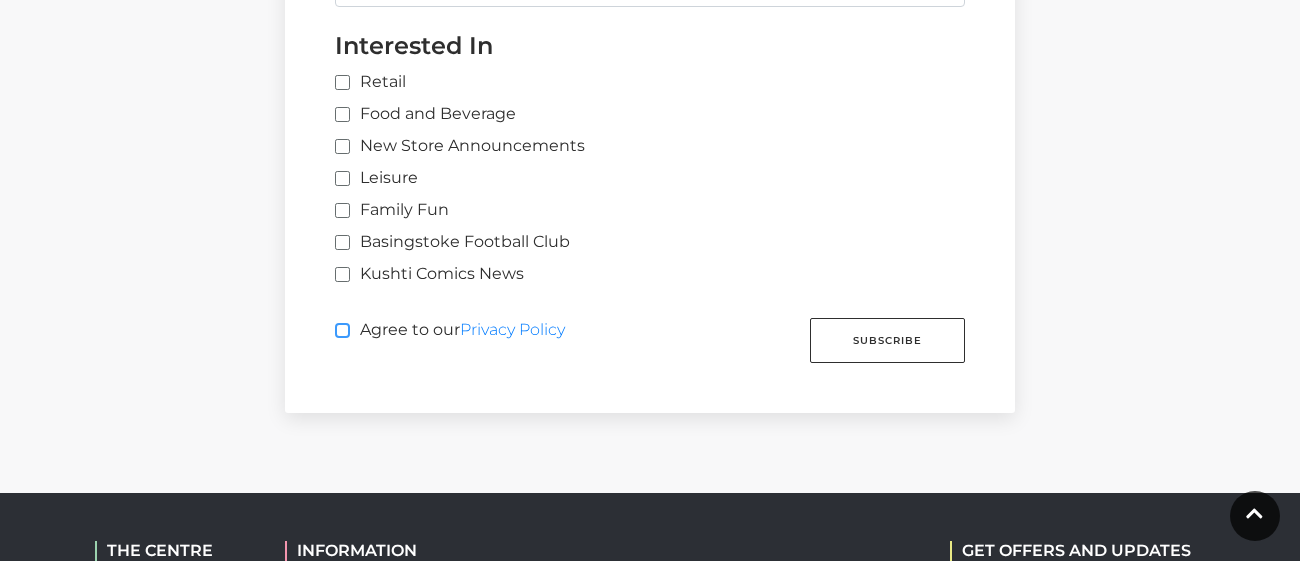 click on "Agree to our  Privacy Policy" at bounding box center (341, 331) 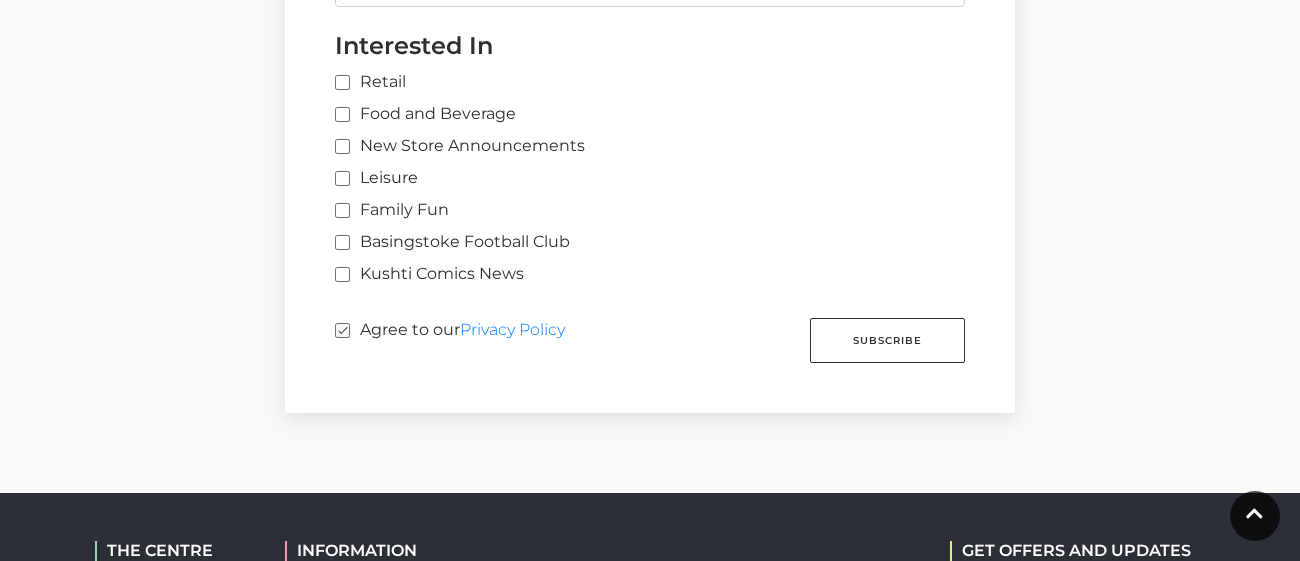 click on "Food and Beverage" at bounding box center (425, 114) 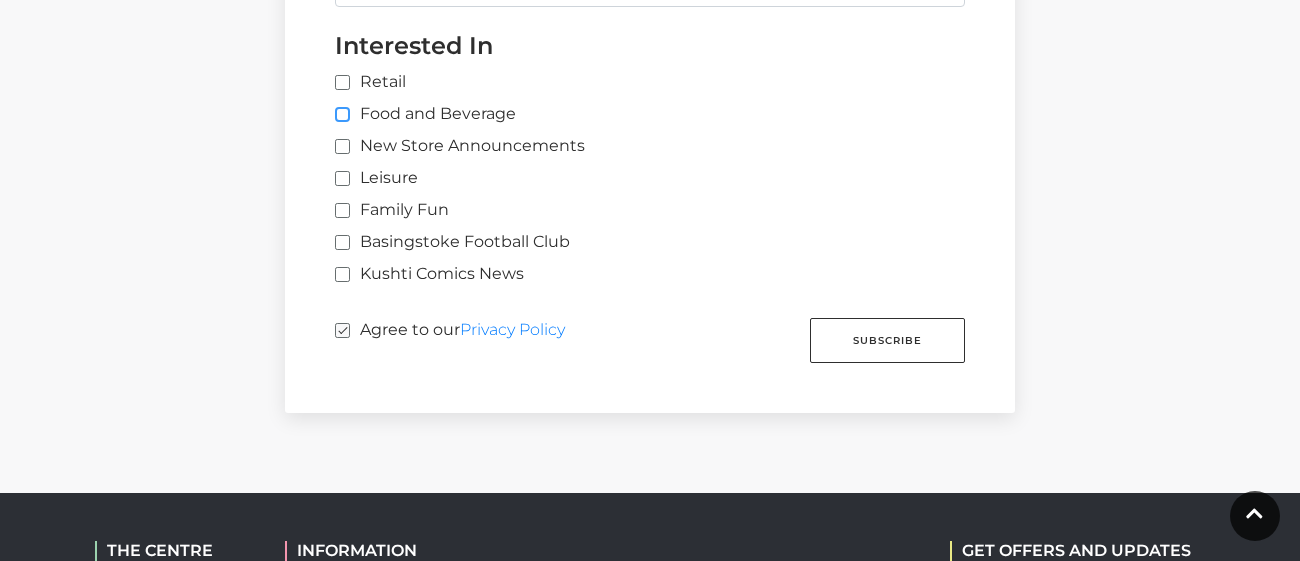 click on "Food and Beverage" at bounding box center [341, 115] 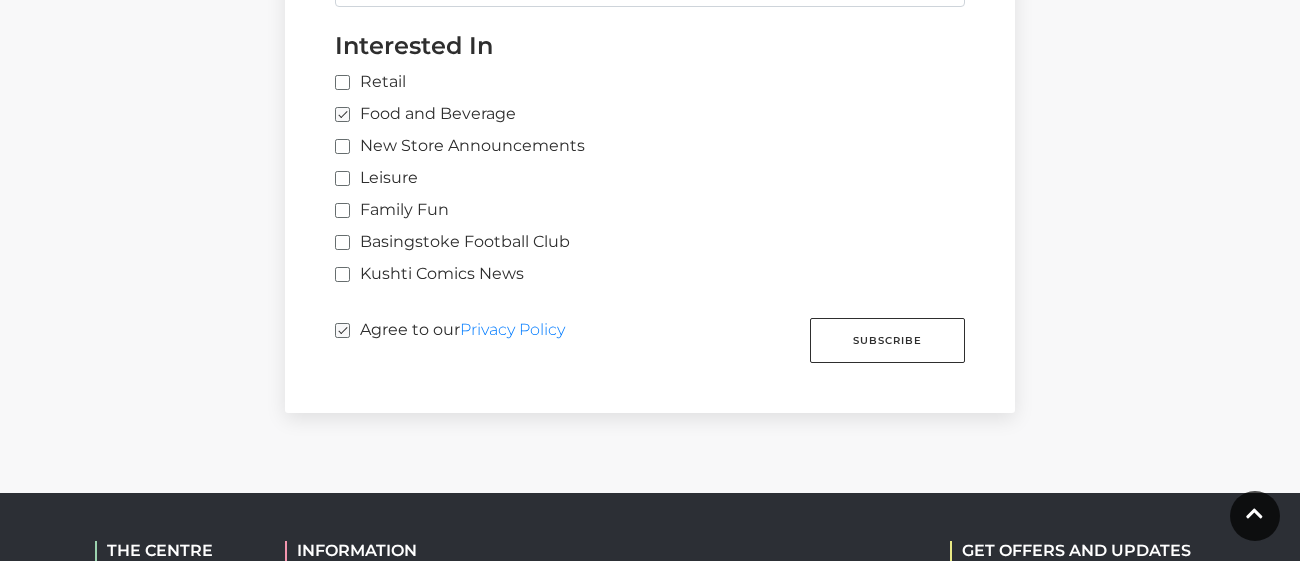 click on "Retail" at bounding box center (370, 82) 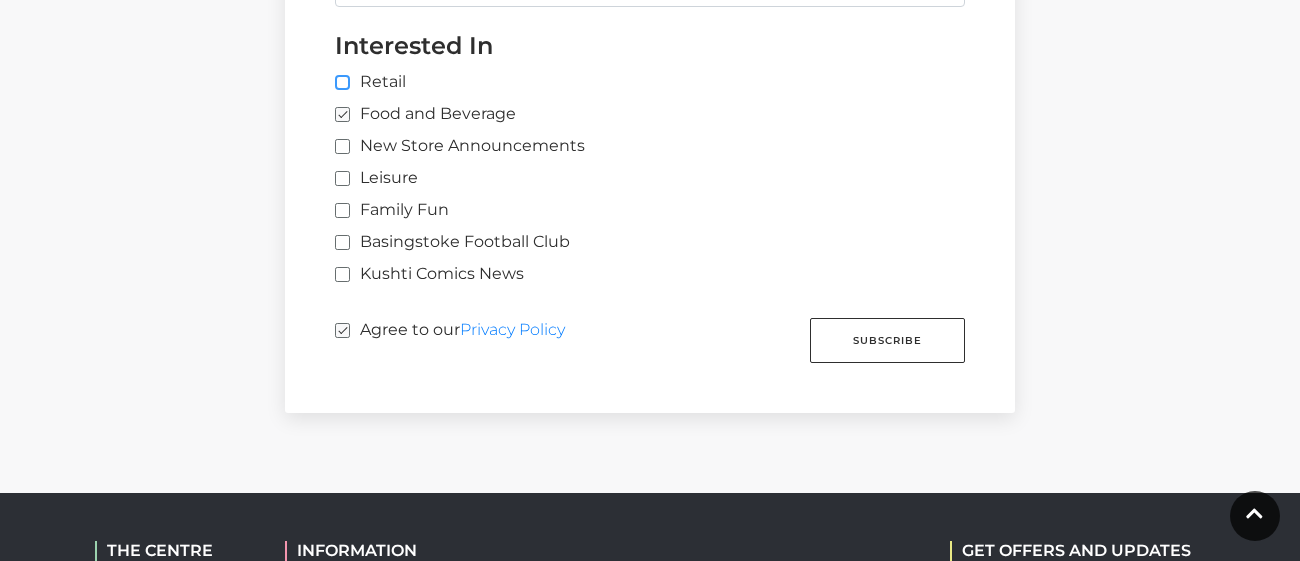 click on "Retail" at bounding box center (665, 83) 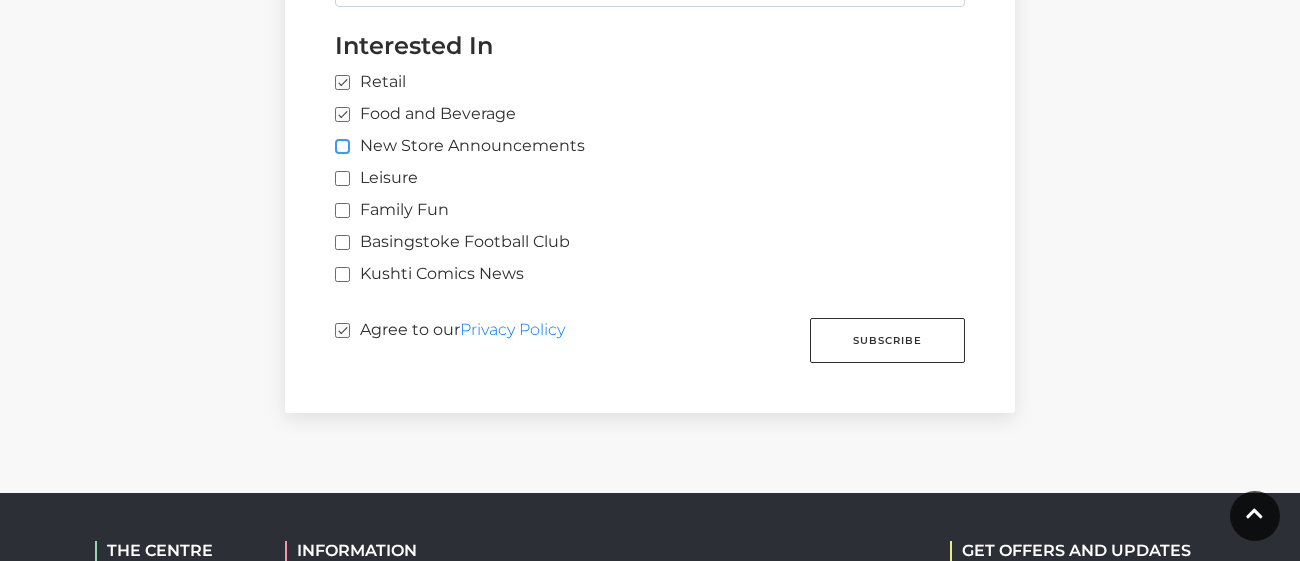 click on "New Store Announcements" at bounding box center [341, 147] 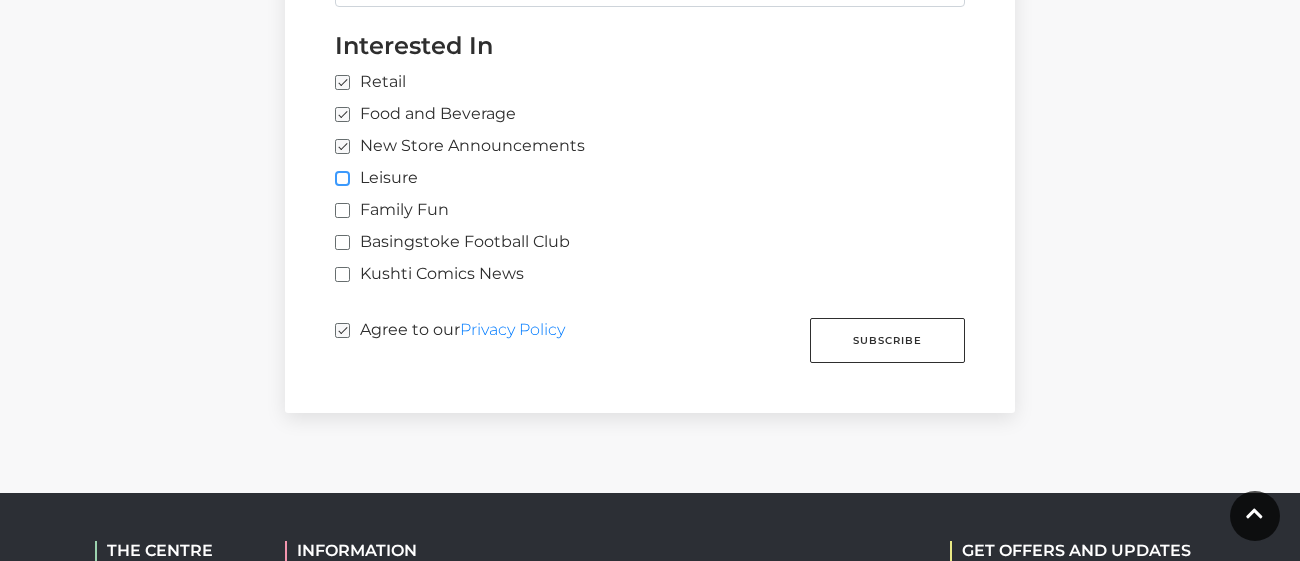 click on "Leisure" at bounding box center (341, 179) 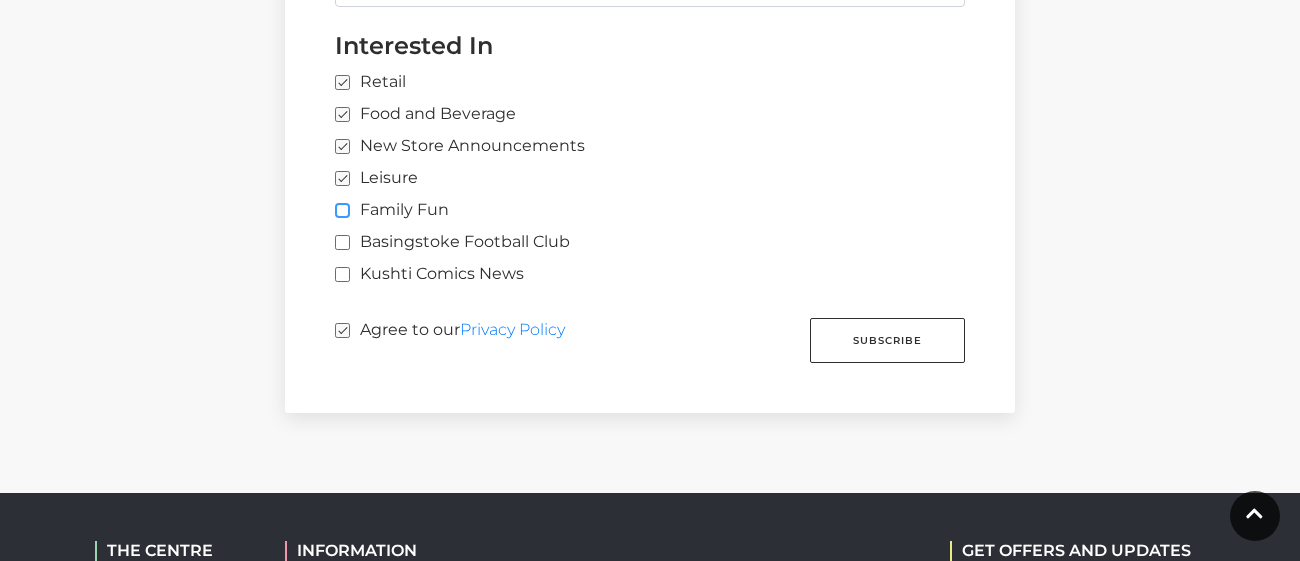 click on "Family Fun" at bounding box center (341, 211) 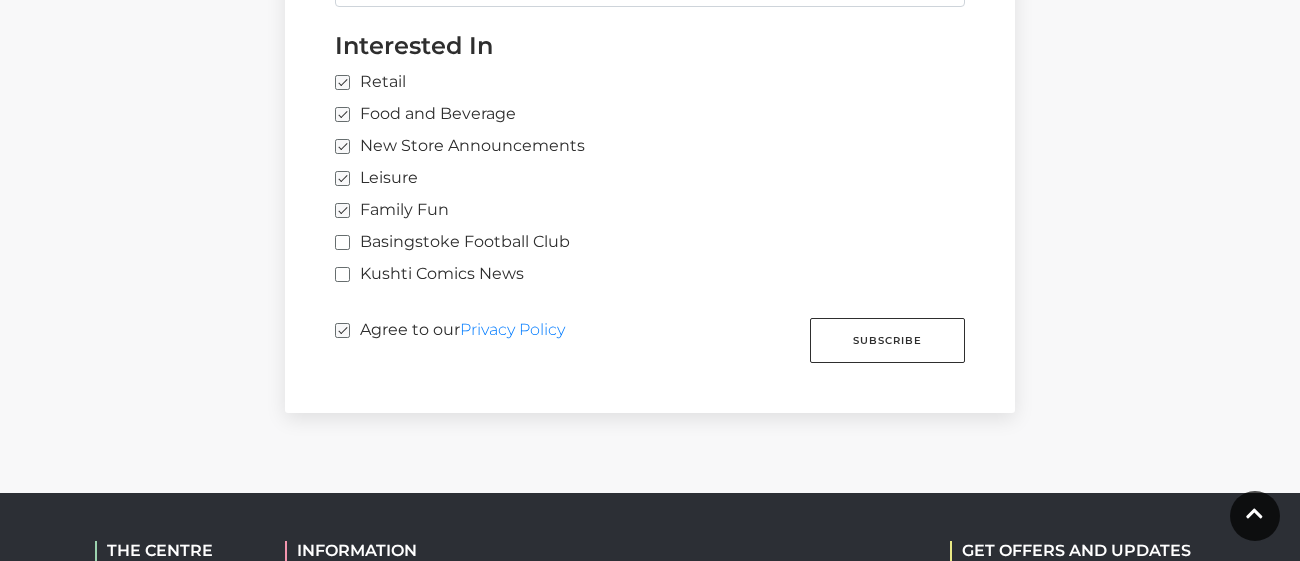click on "Basingstoke Football Club" at bounding box center (452, 242) 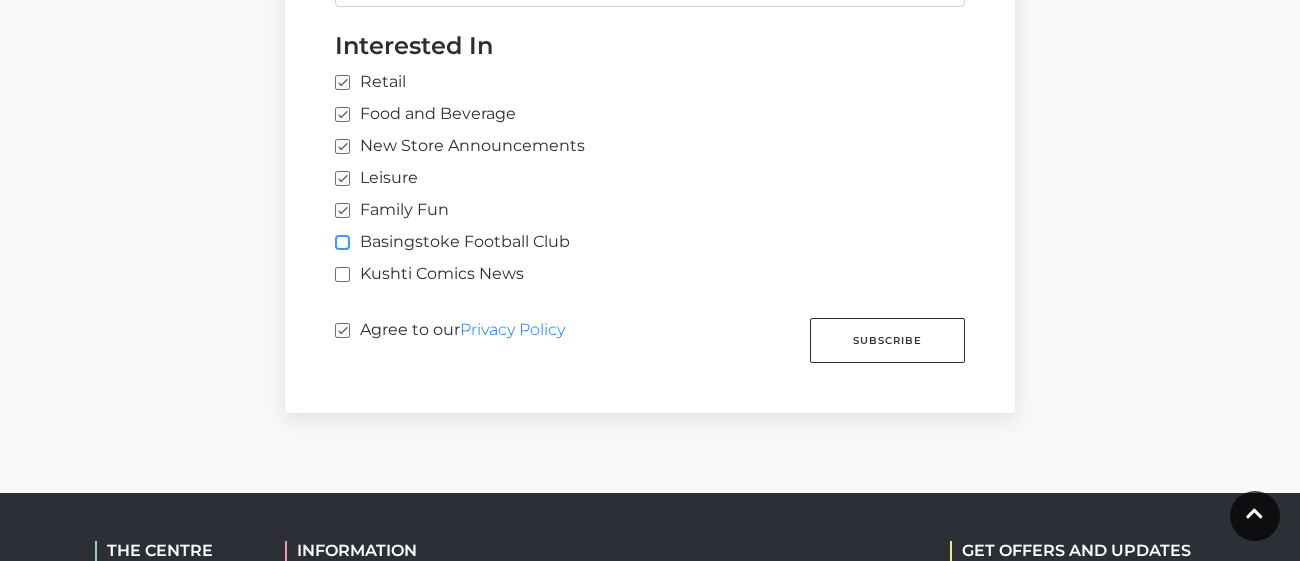 click on "Basingstoke Football Club" at bounding box center (341, 243) 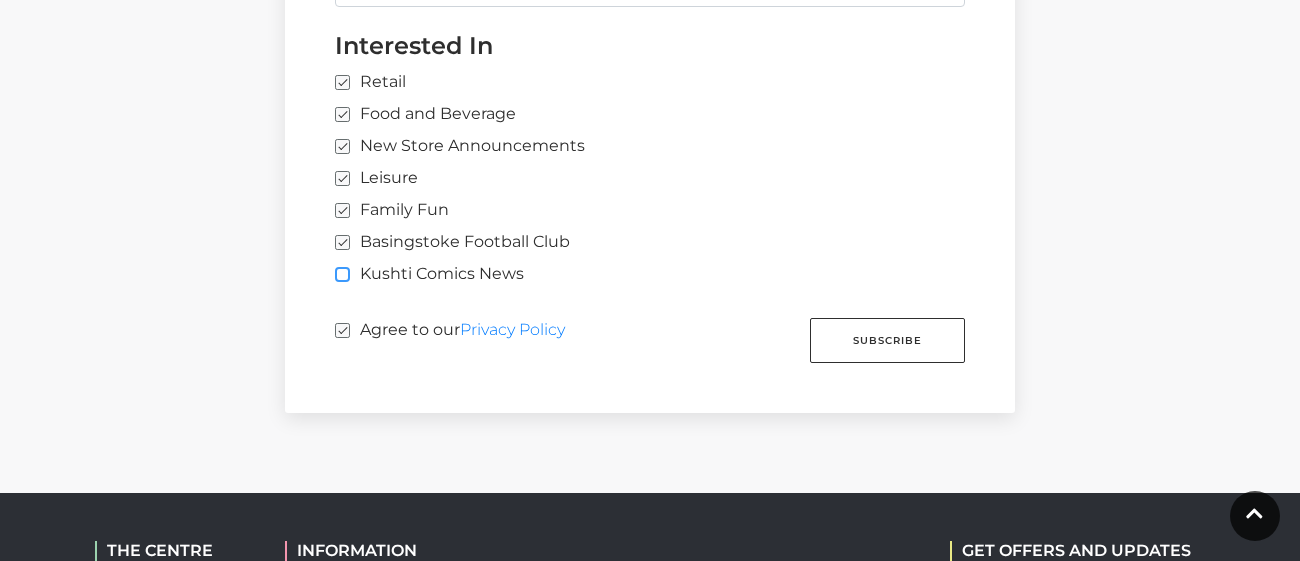 click on "Kushti Comics News" at bounding box center (341, 275) 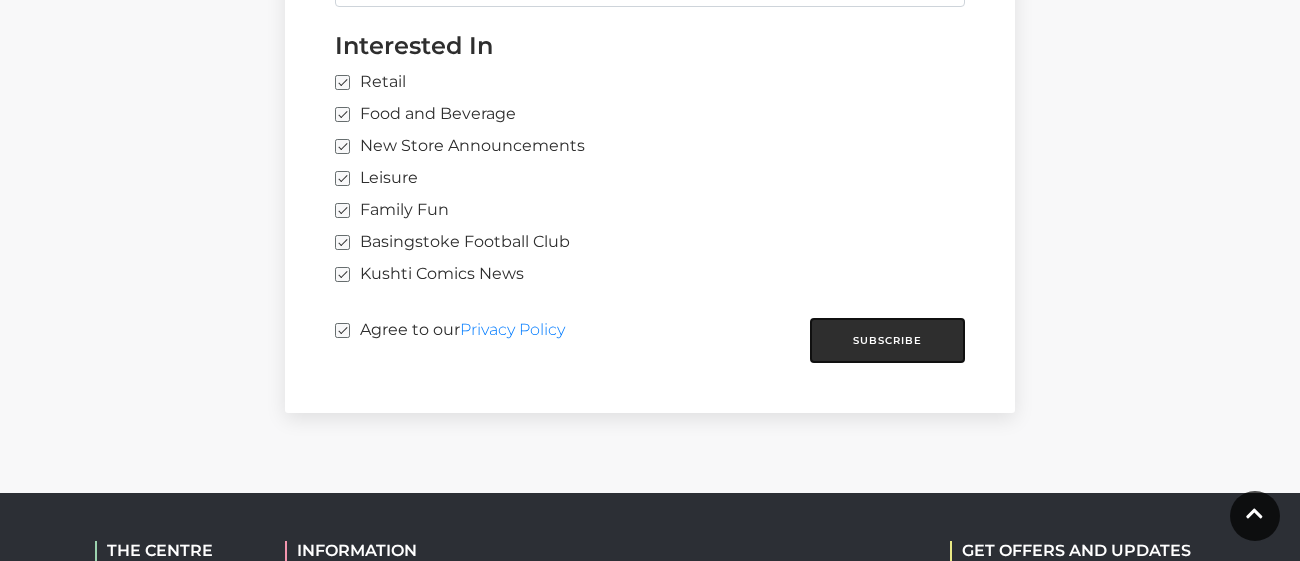click on "Subscribe" at bounding box center [887, 340] 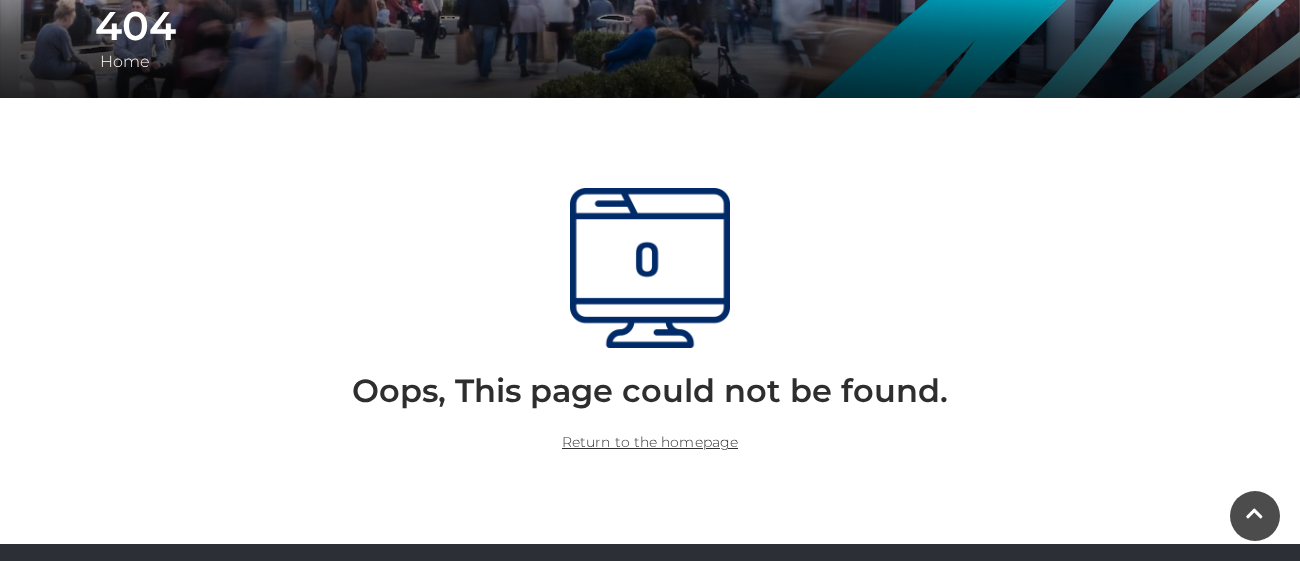 scroll, scrollTop: 0, scrollLeft: 0, axis: both 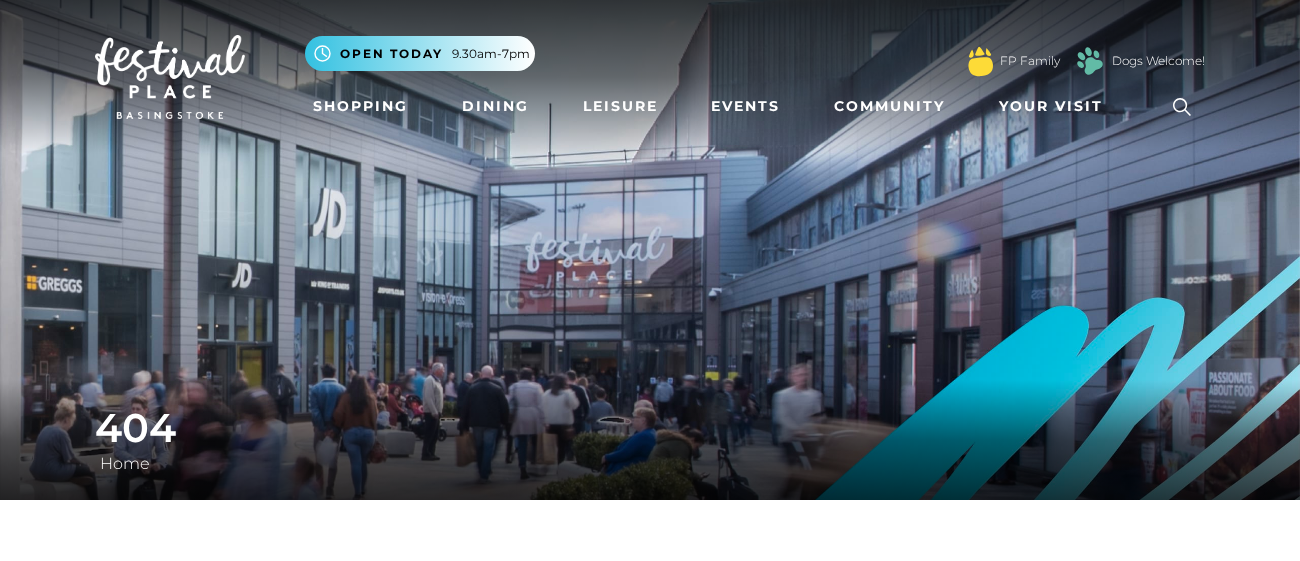 click 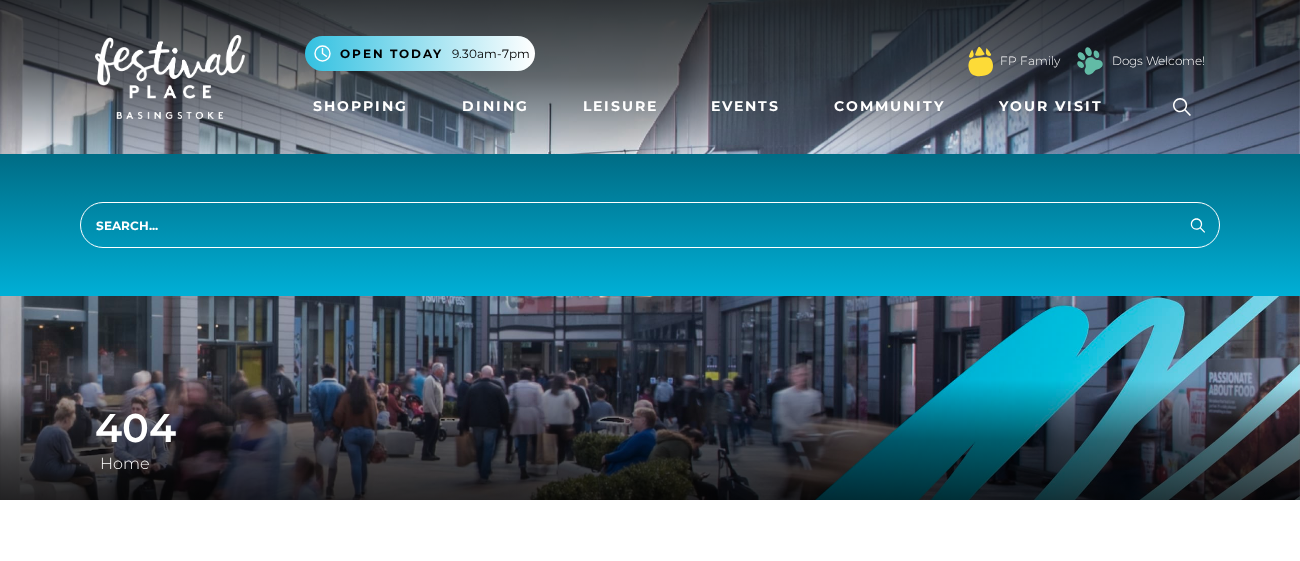 click at bounding box center (650, 225) 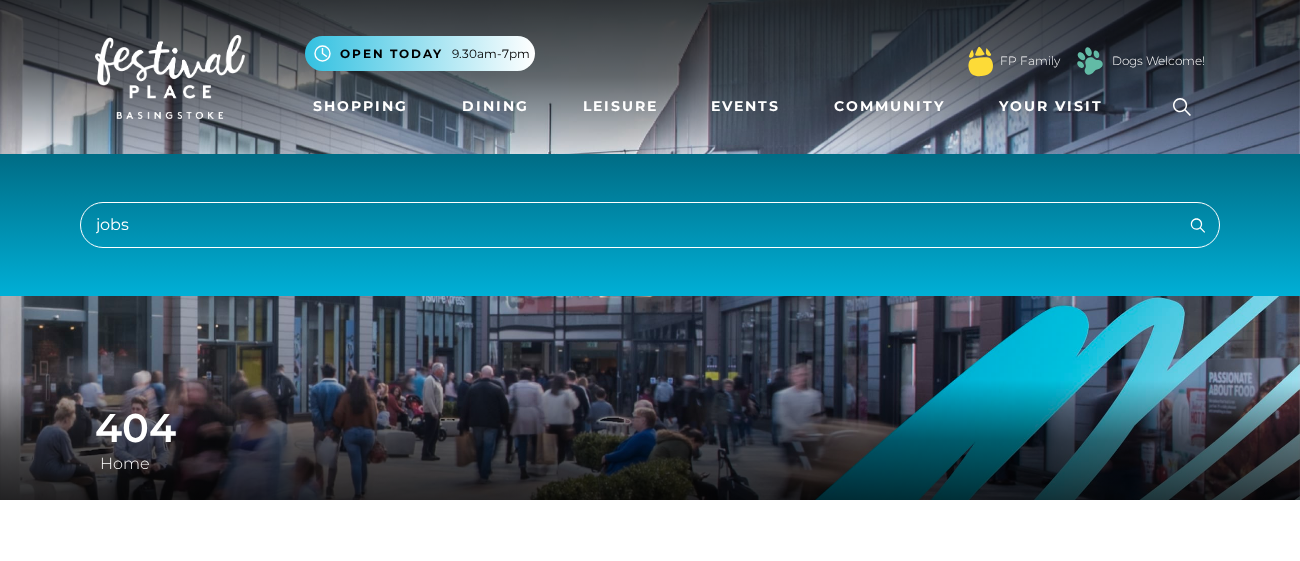 type on "jobs" 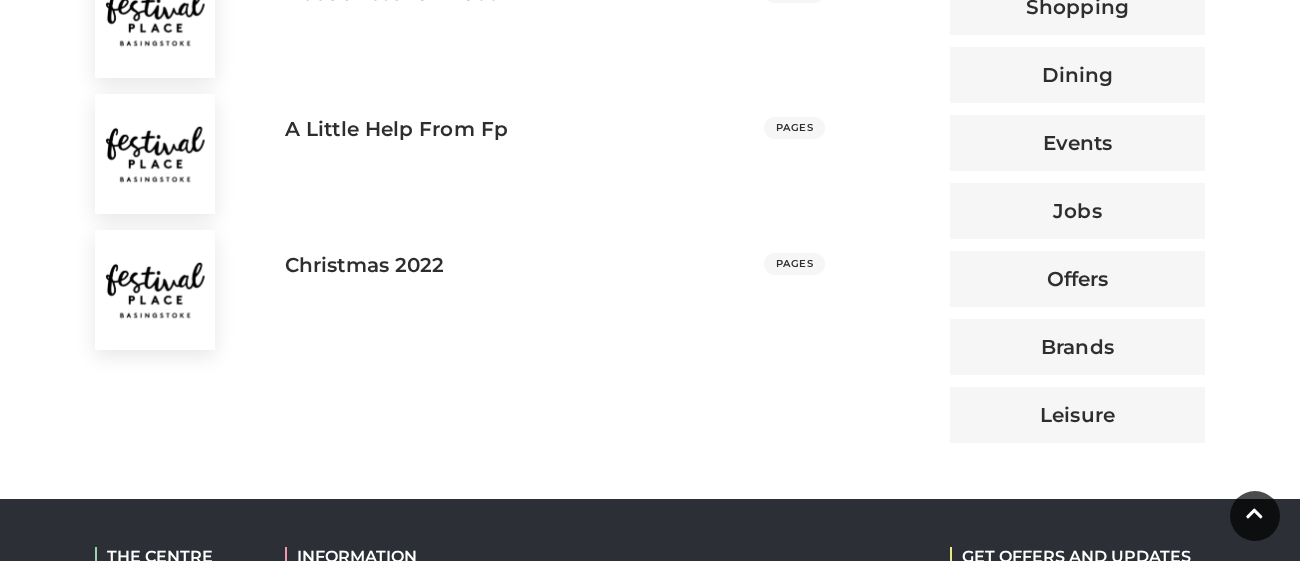 scroll, scrollTop: 925, scrollLeft: 0, axis: vertical 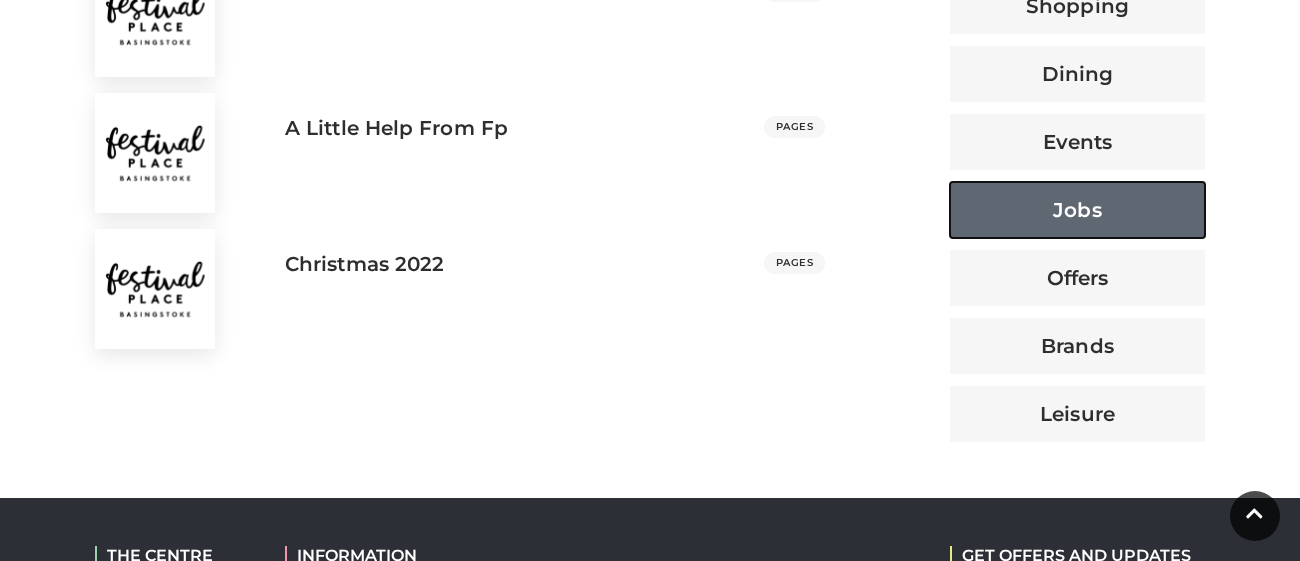 click on "Jobs" at bounding box center [1077, 210] 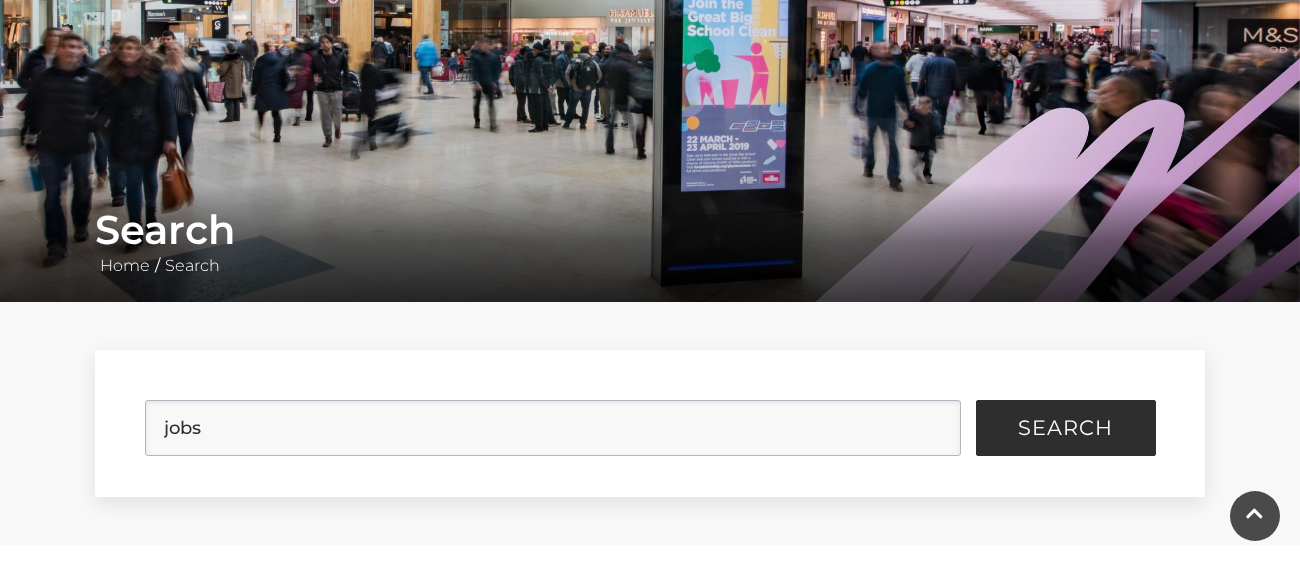 scroll, scrollTop: 195, scrollLeft: 0, axis: vertical 